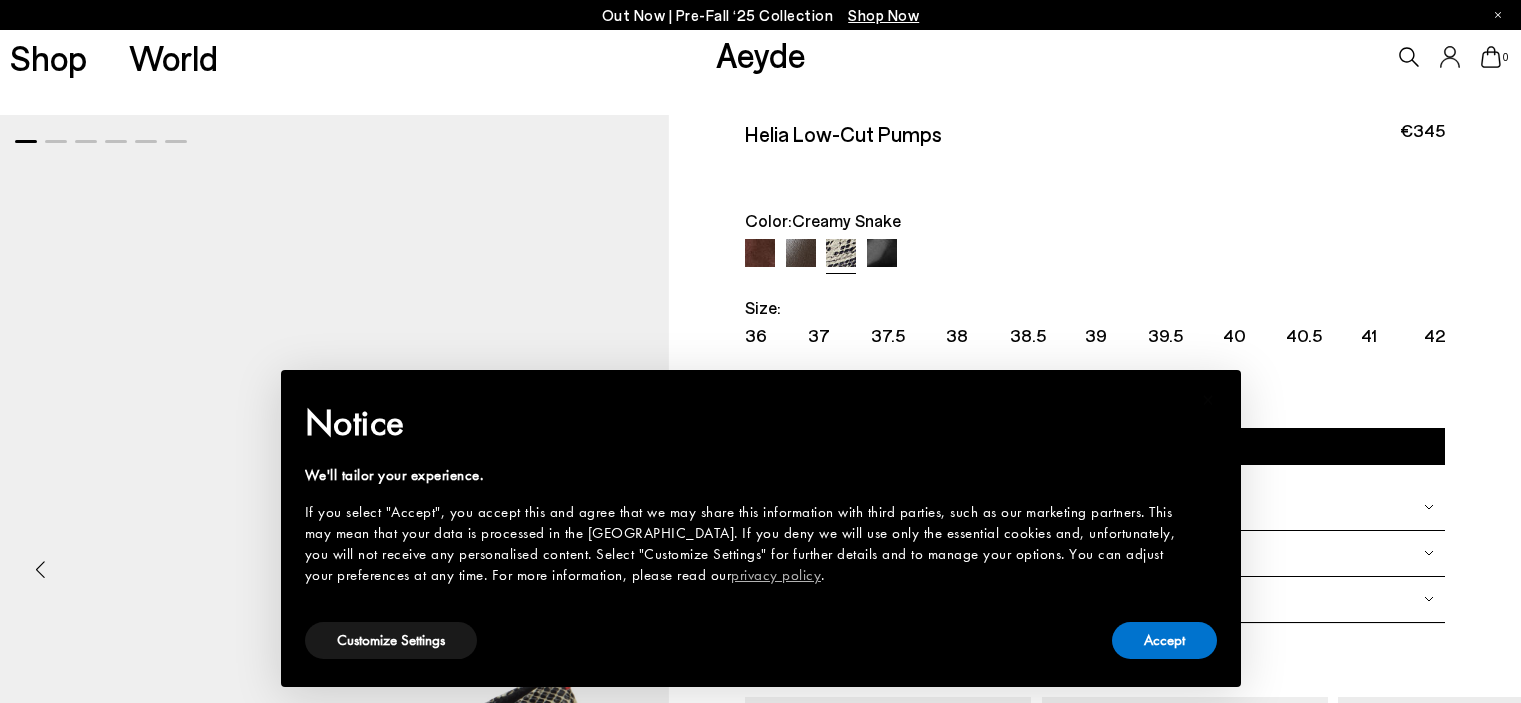 scroll, scrollTop: 0, scrollLeft: 0, axis: both 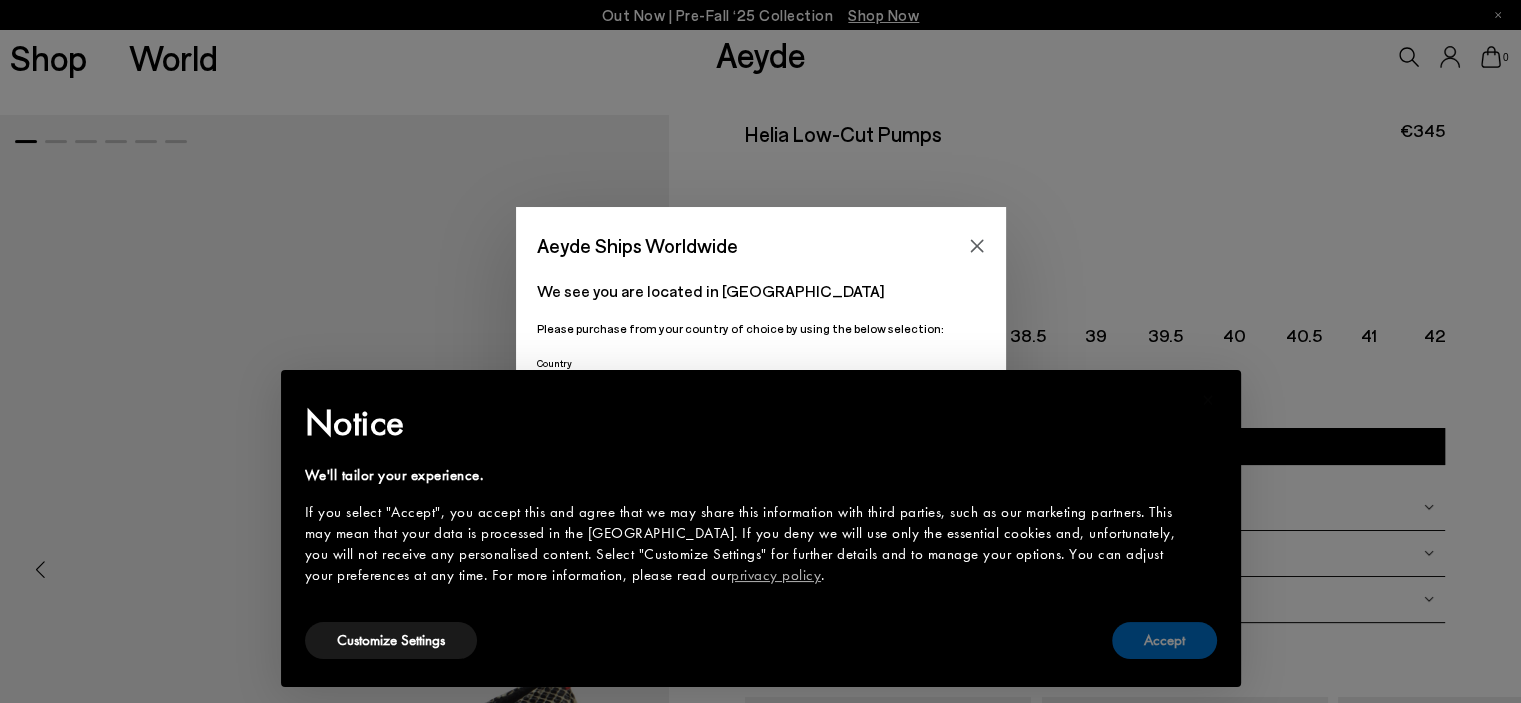 click on "Accept" at bounding box center (1164, 640) 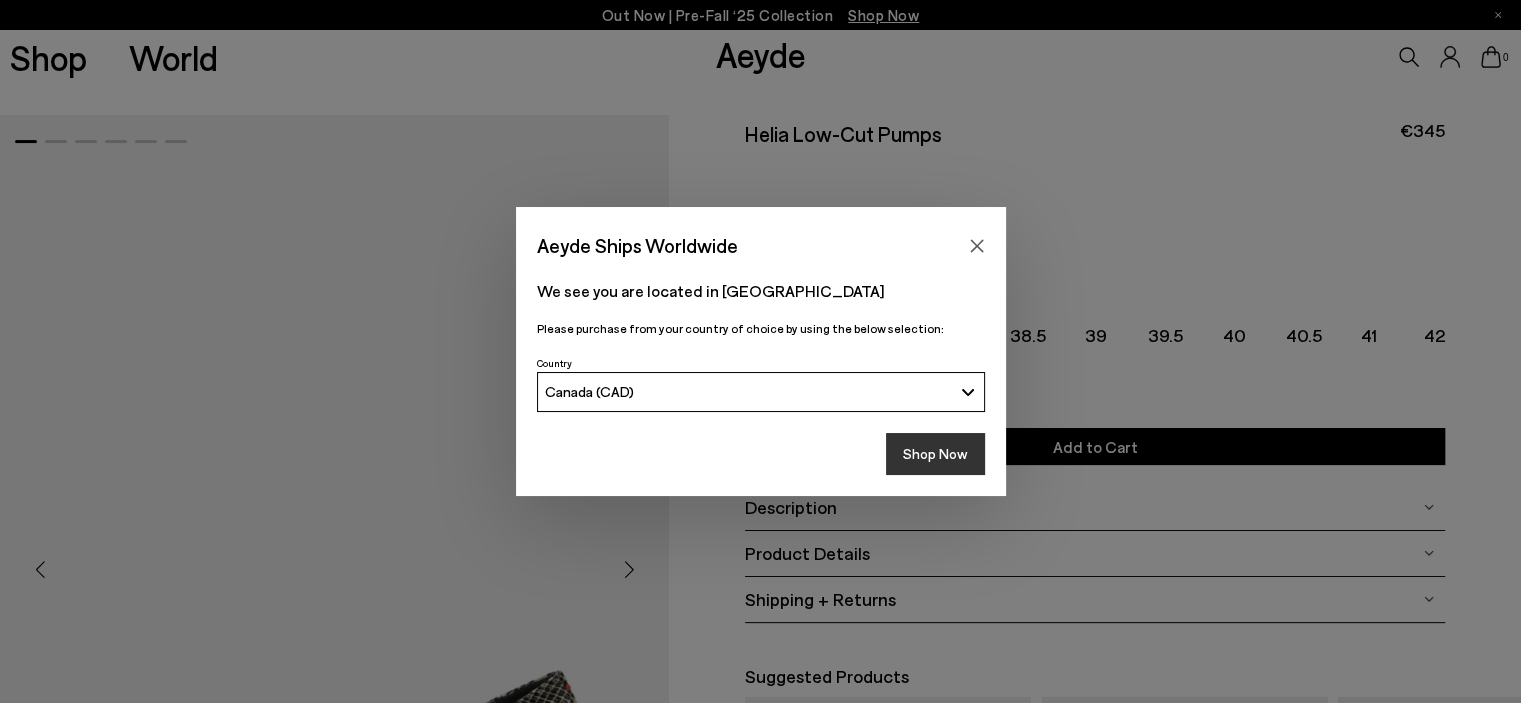 click on "Shop Now" at bounding box center (935, 454) 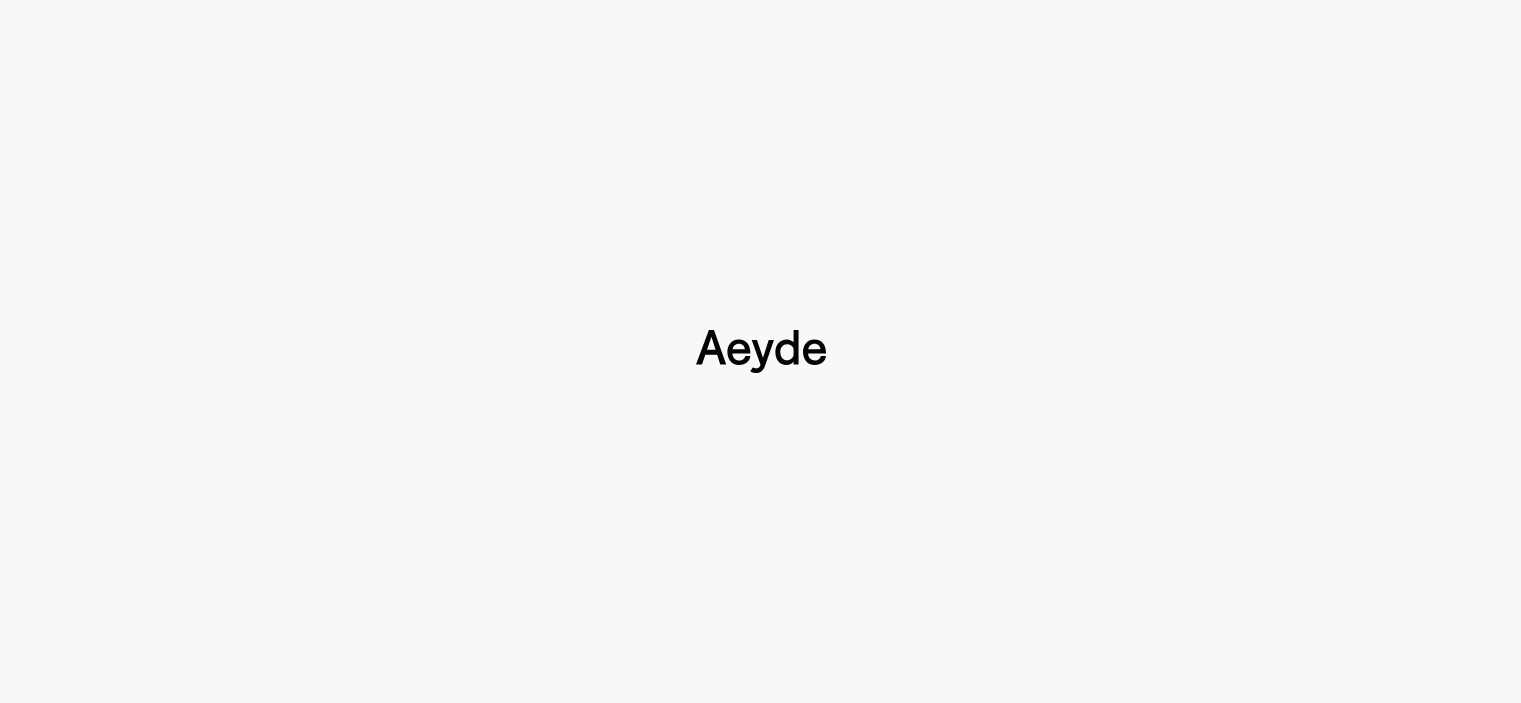 type 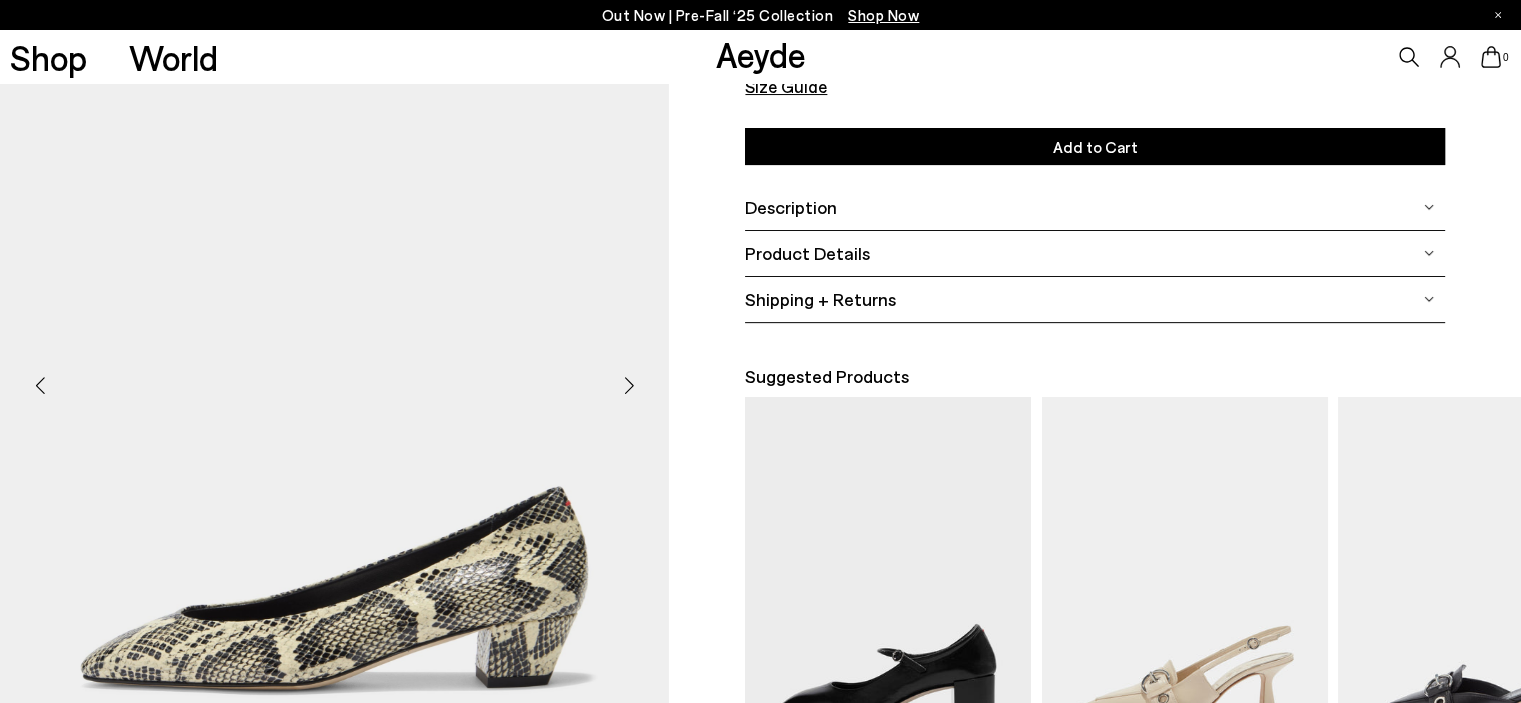 scroll, scrollTop: 400, scrollLeft: 0, axis: vertical 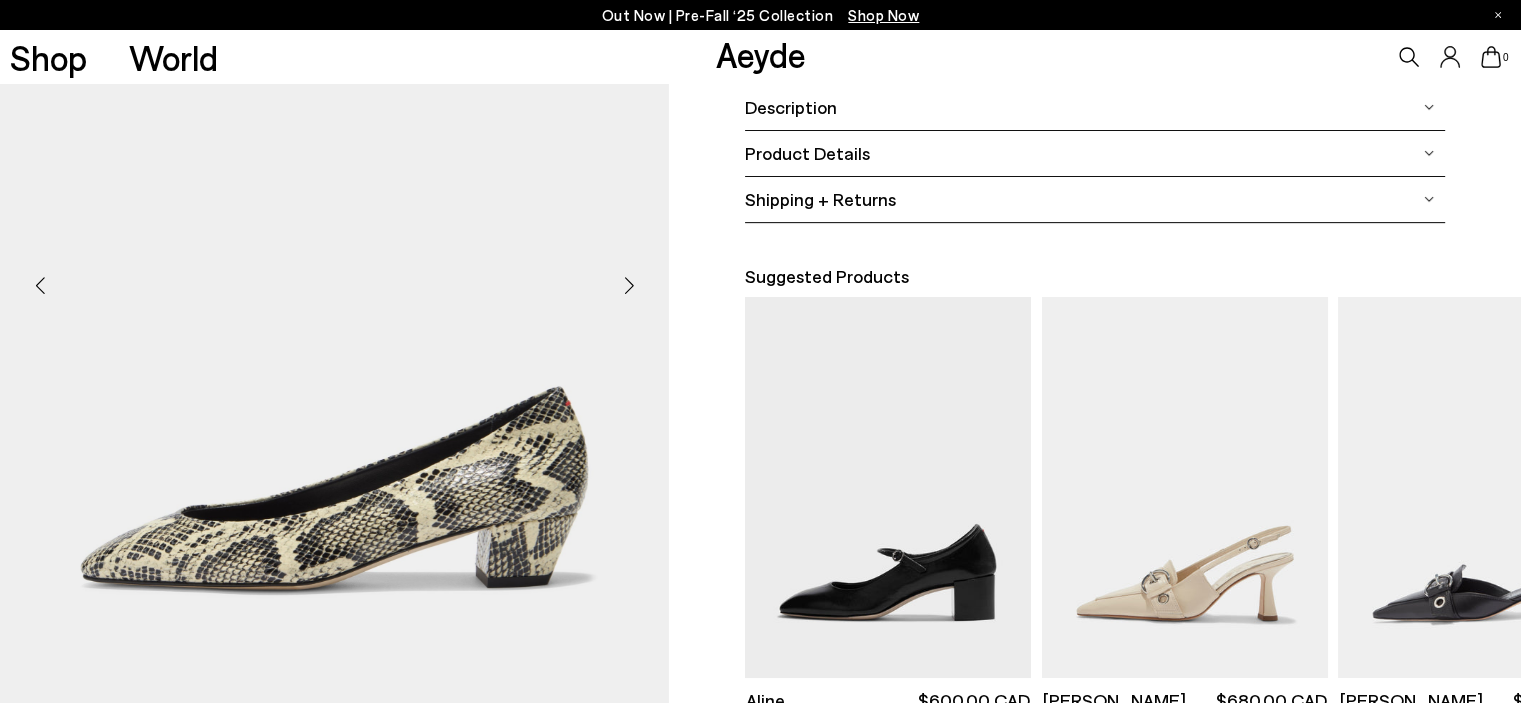 click at bounding box center (629, 285) 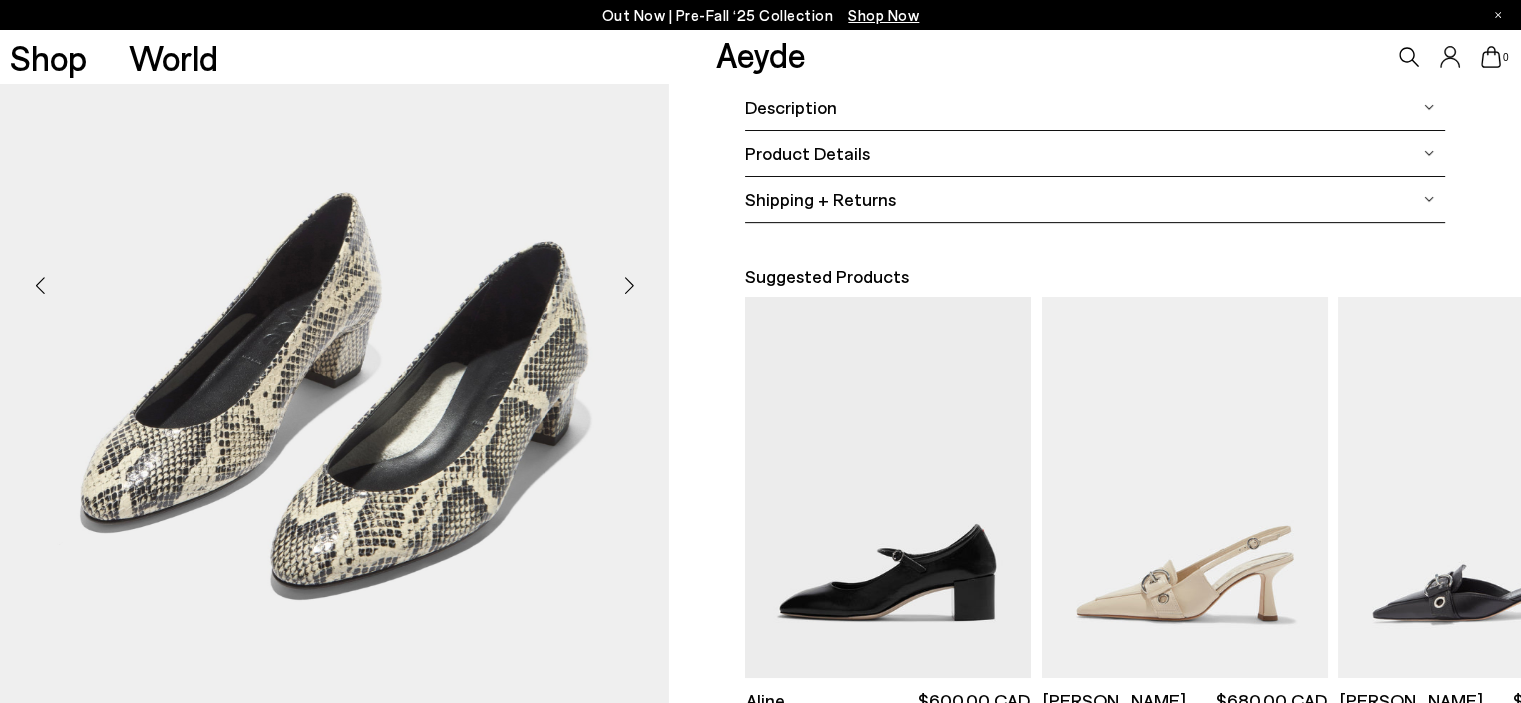 click at bounding box center (629, 285) 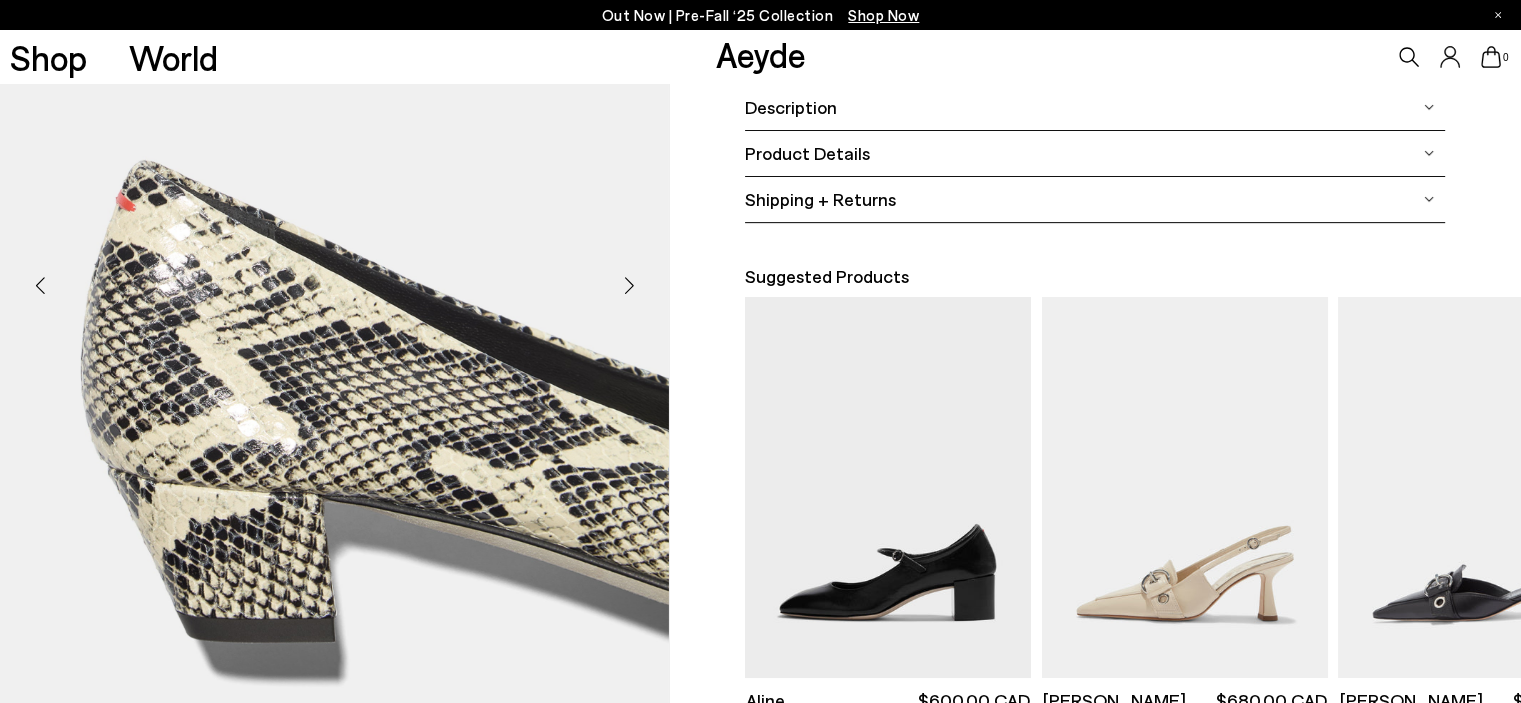 click at bounding box center (629, 285) 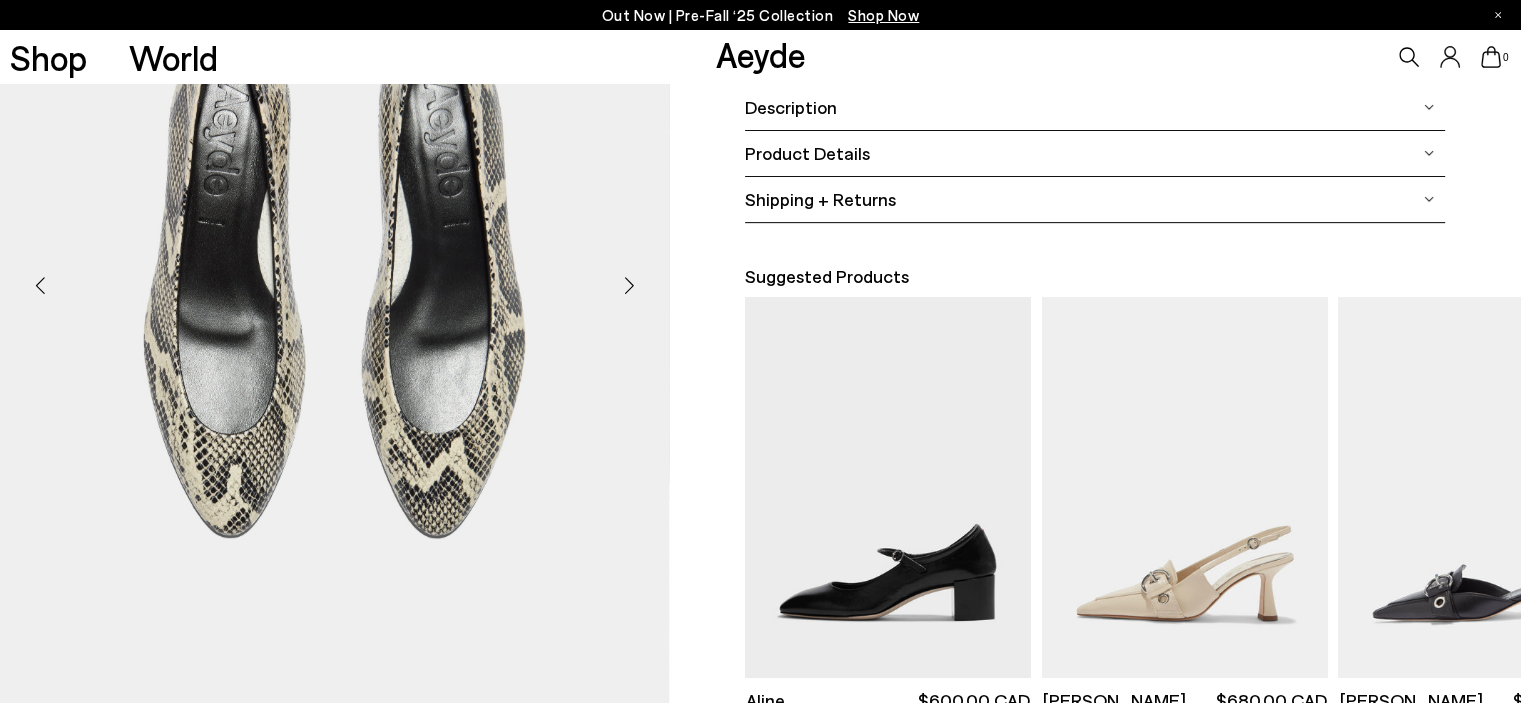 click at bounding box center (629, 285) 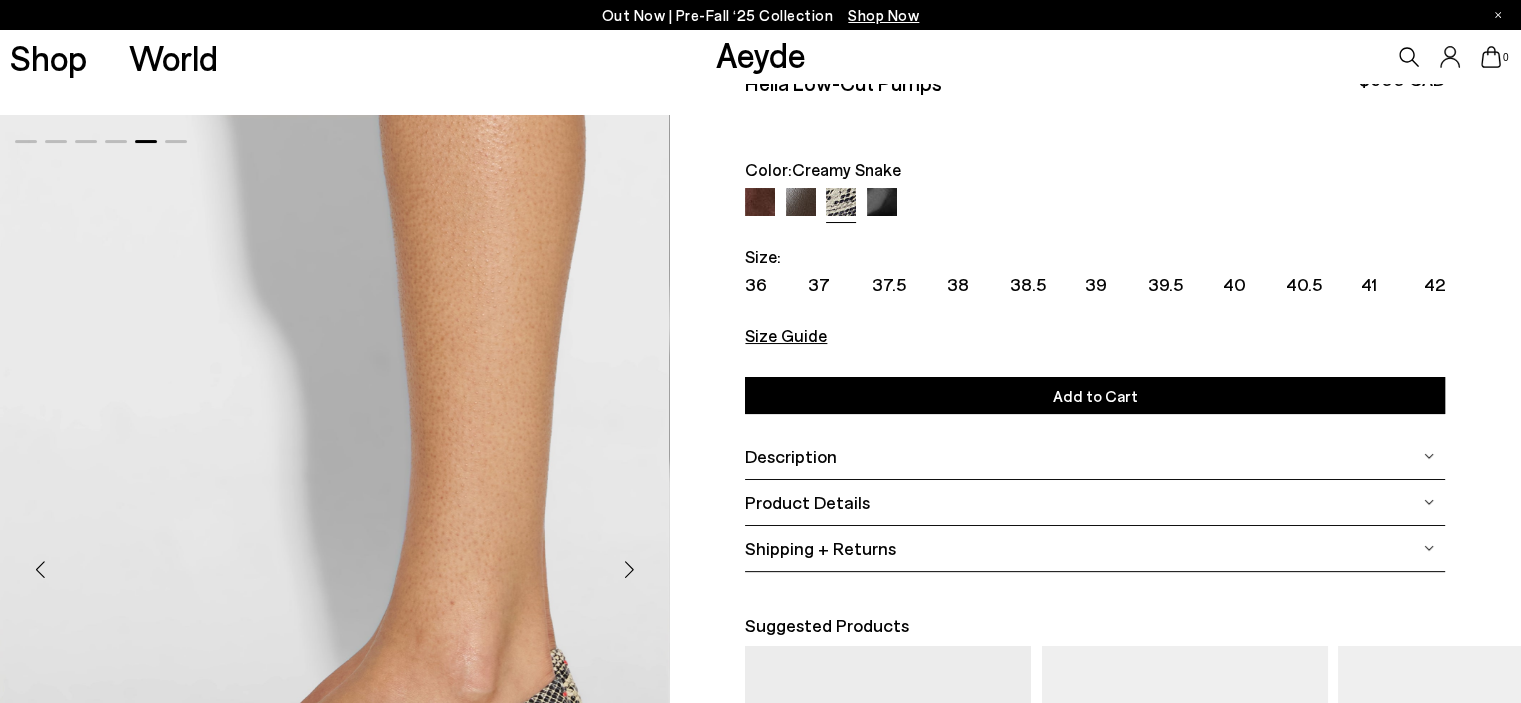 scroll, scrollTop: 0, scrollLeft: 0, axis: both 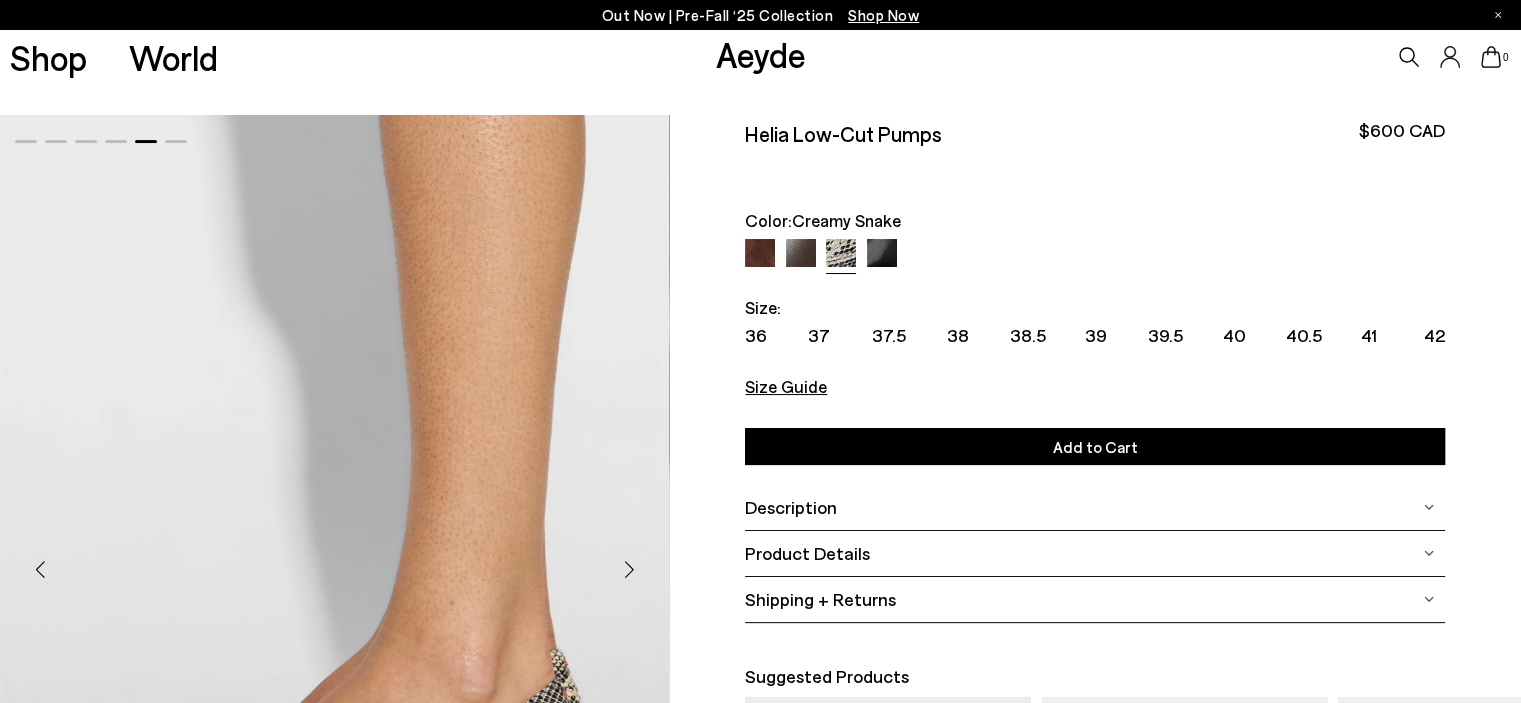 click at bounding box center [882, 254] 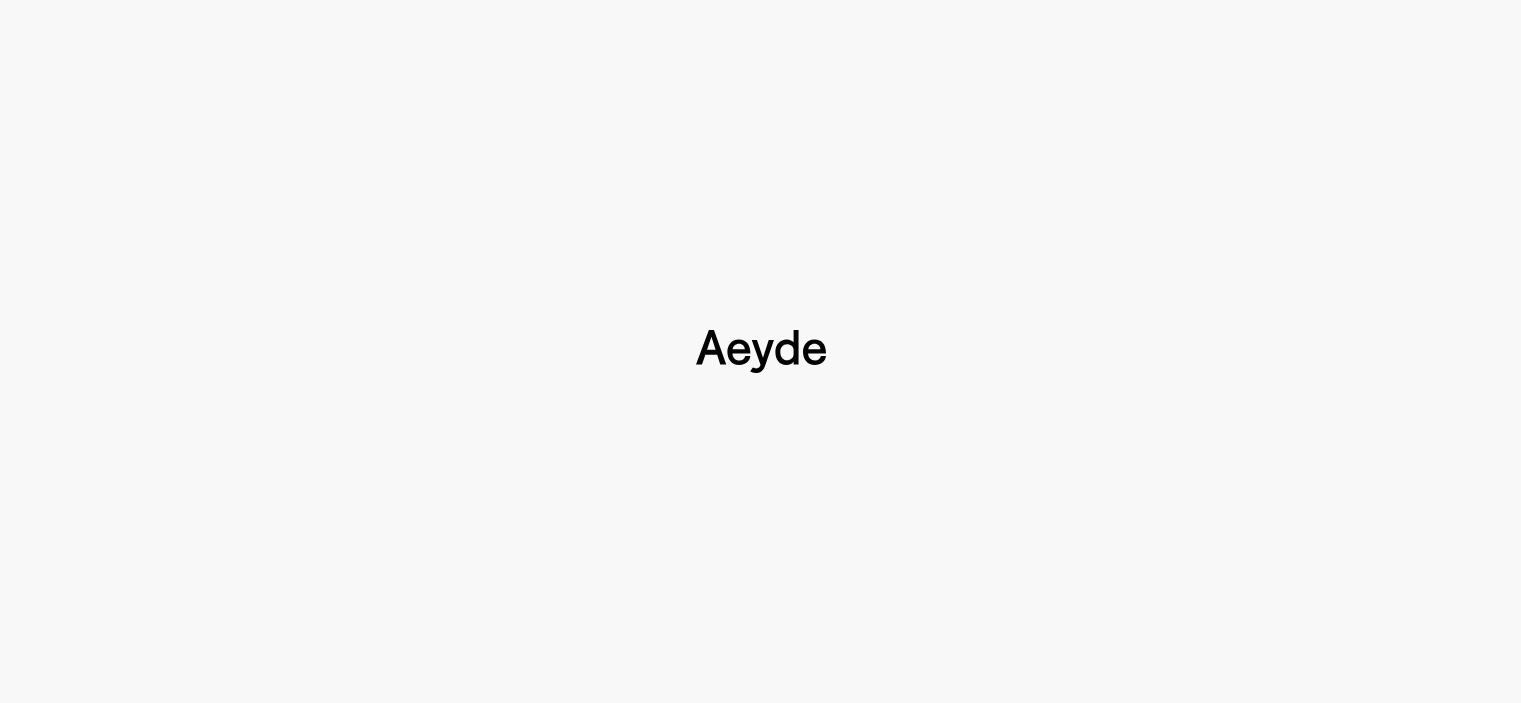 type 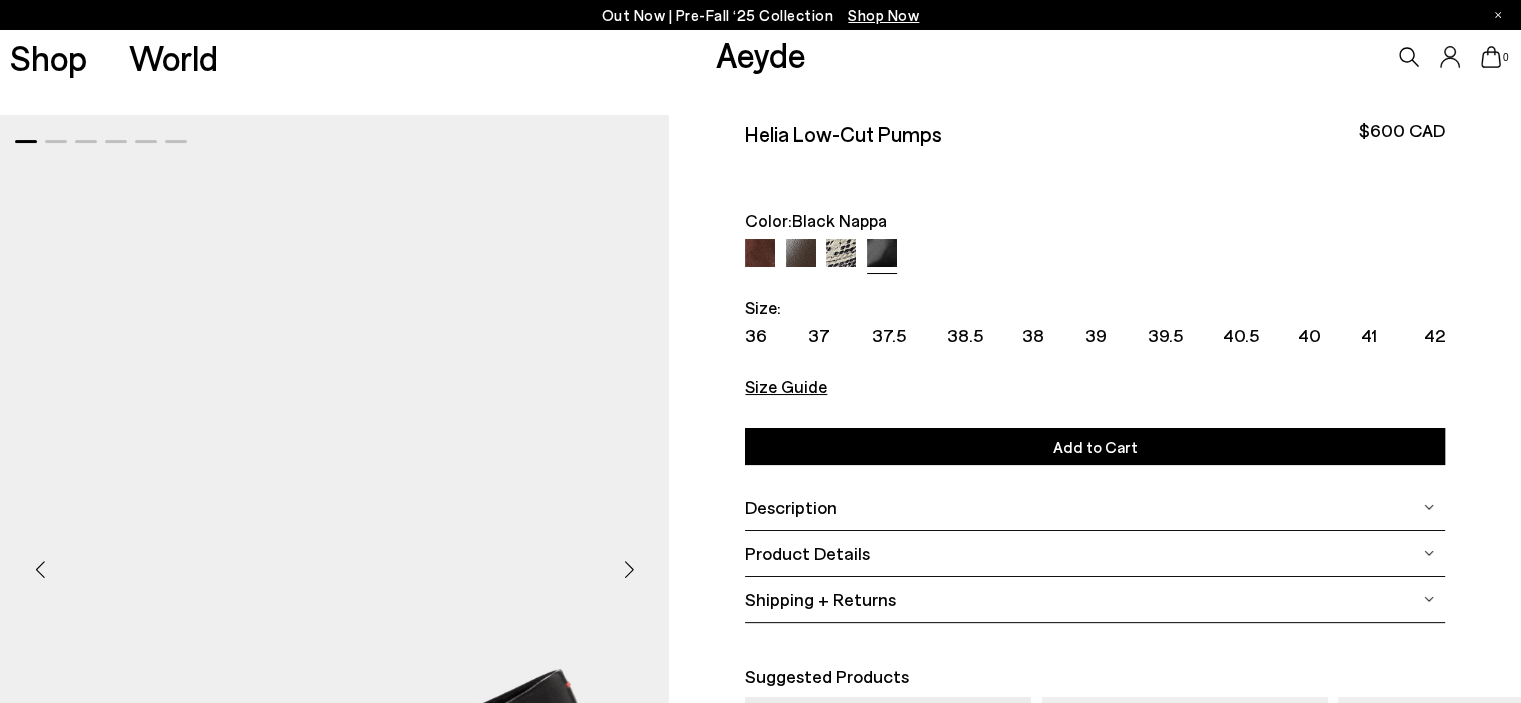 click on "Size Guide" at bounding box center [786, 386] 